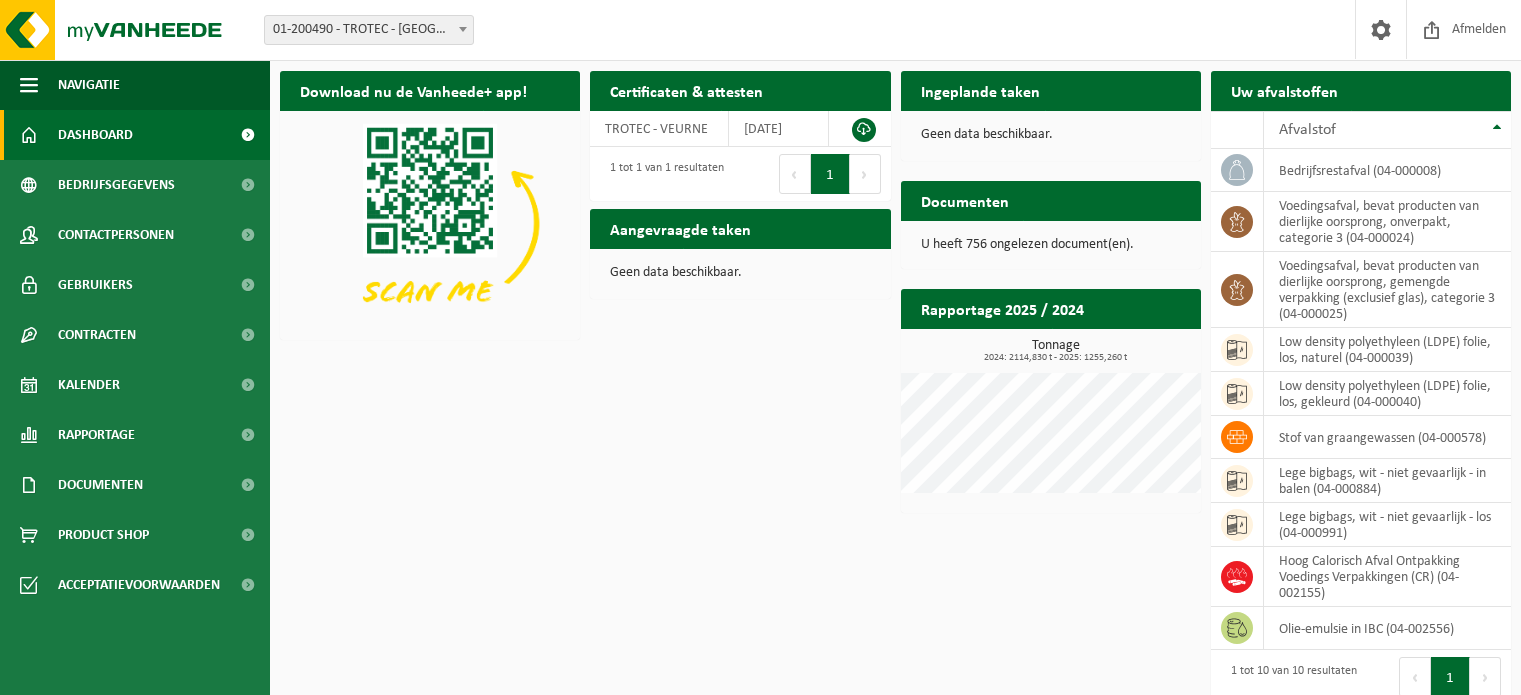 scroll, scrollTop: 16, scrollLeft: 0, axis: vertical 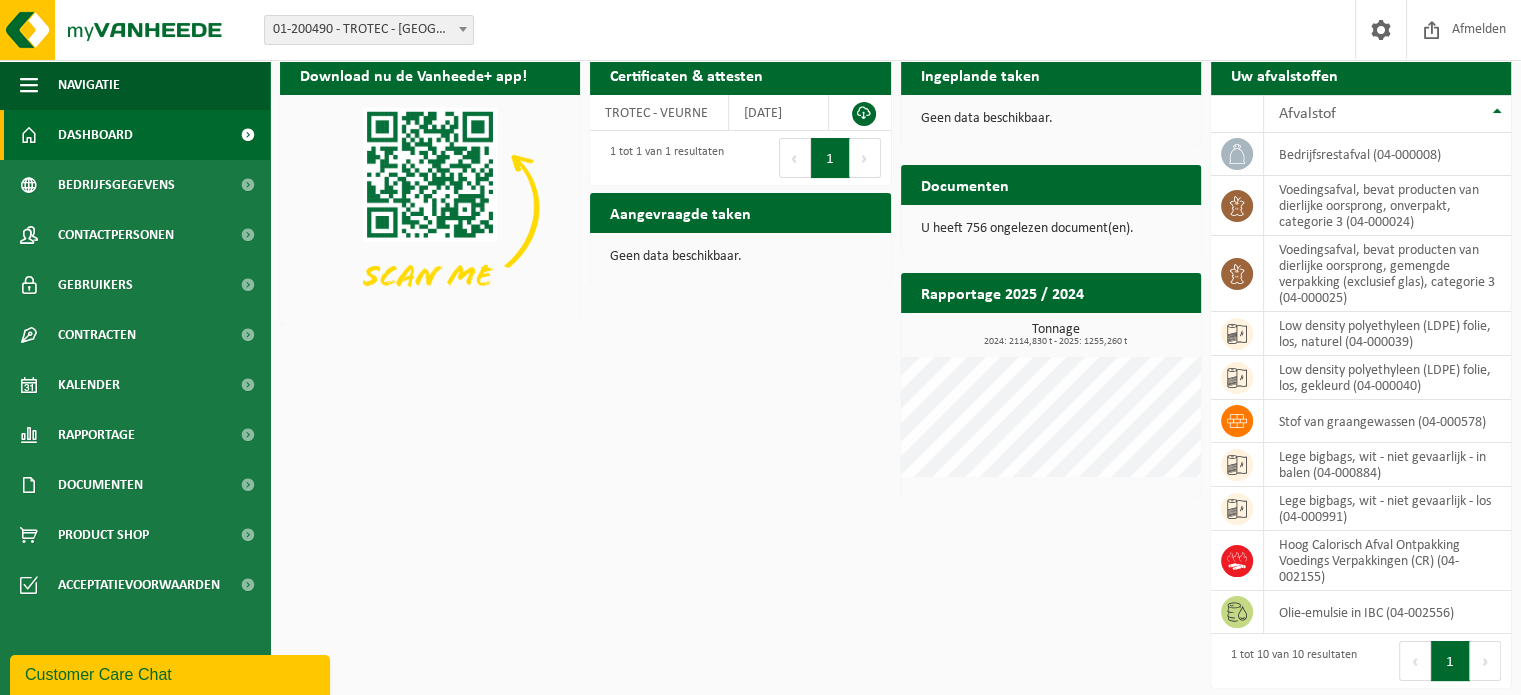 click on "Customer Care Chat" at bounding box center (170, 675) 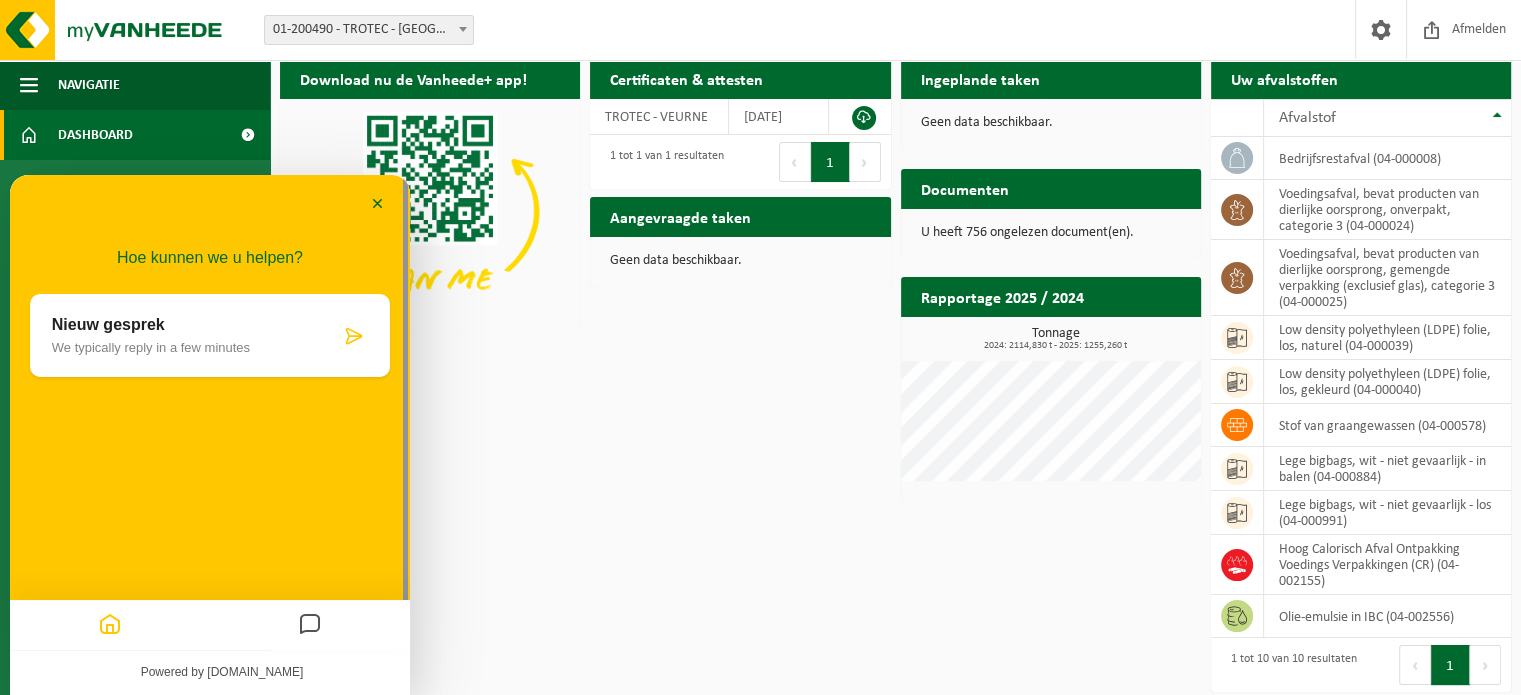 scroll, scrollTop: 16, scrollLeft: 0, axis: vertical 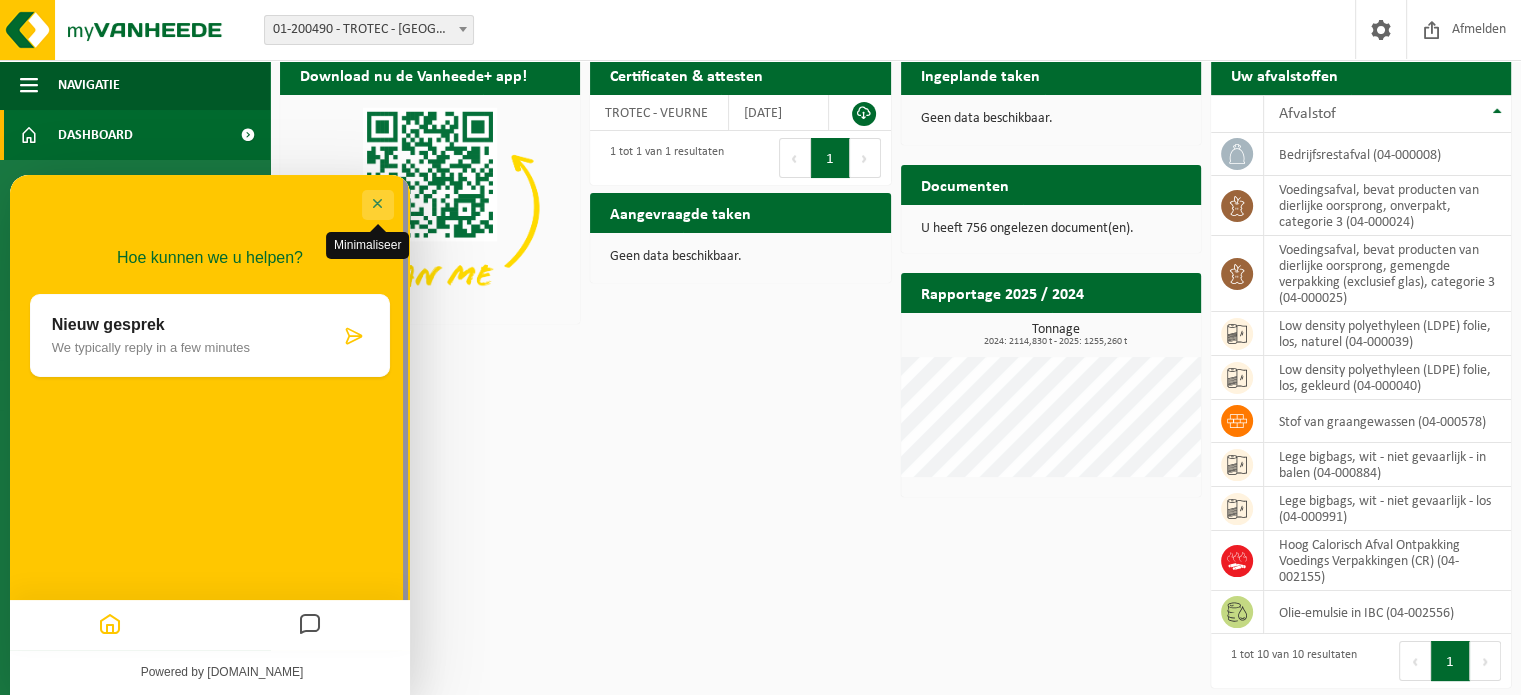 click on "Minimaliseer" at bounding box center (378, 205) 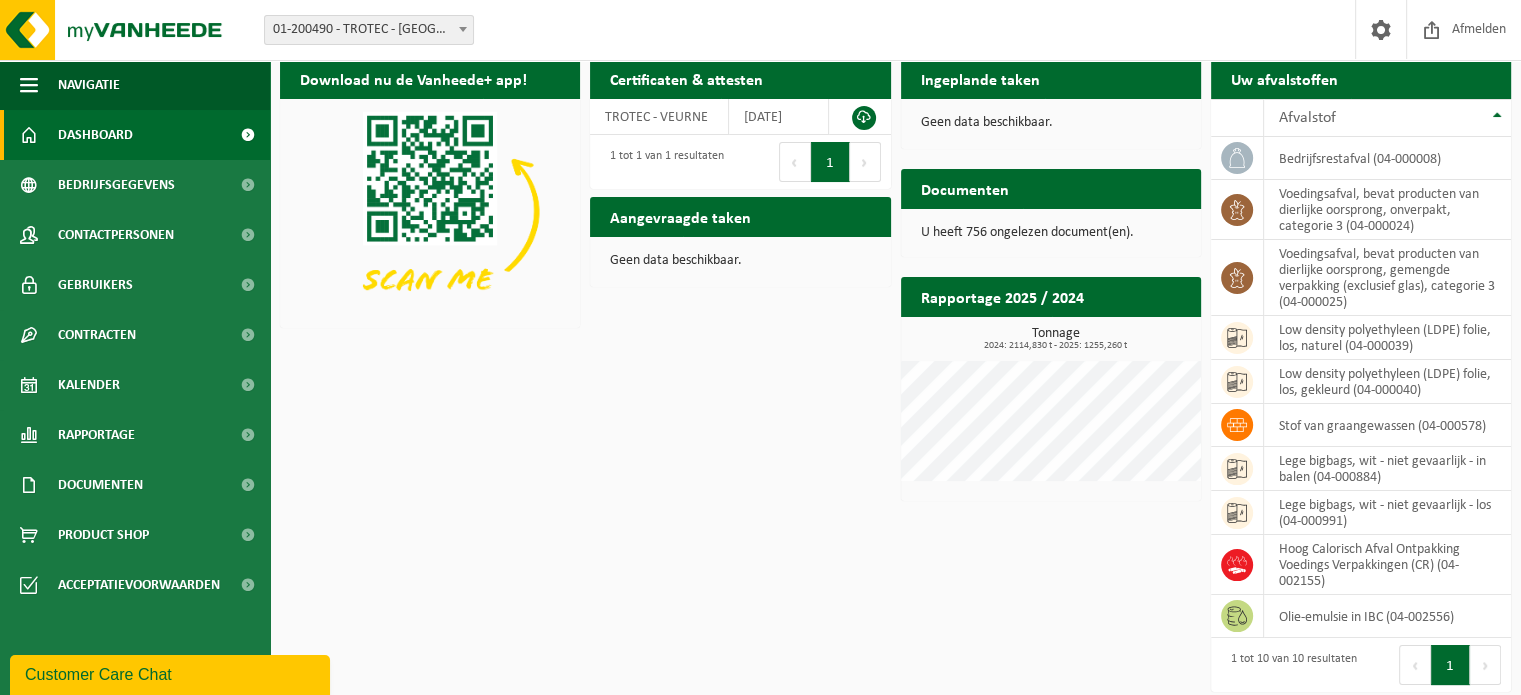 scroll, scrollTop: 16, scrollLeft: 0, axis: vertical 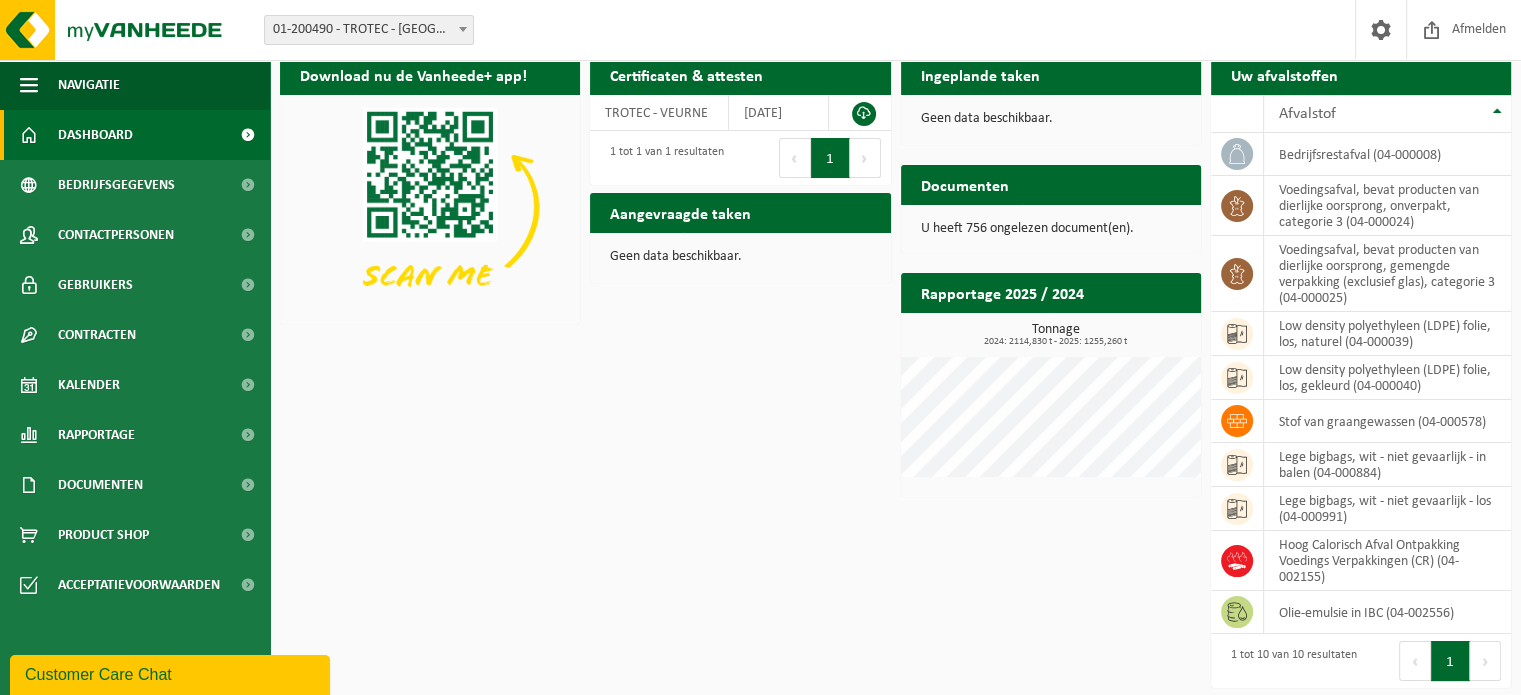 click on "Customer Care Chat" at bounding box center [170, 675] 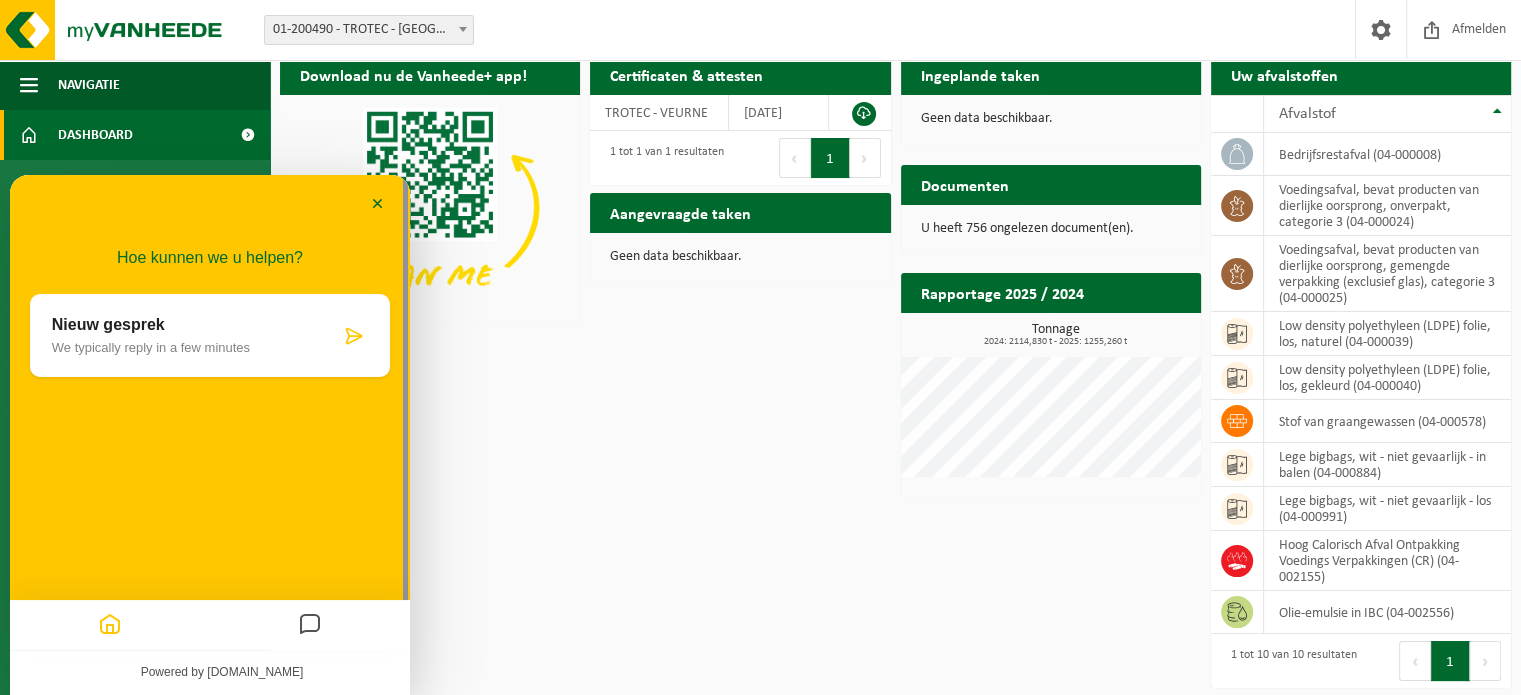 click at bounding box center (354, 336) 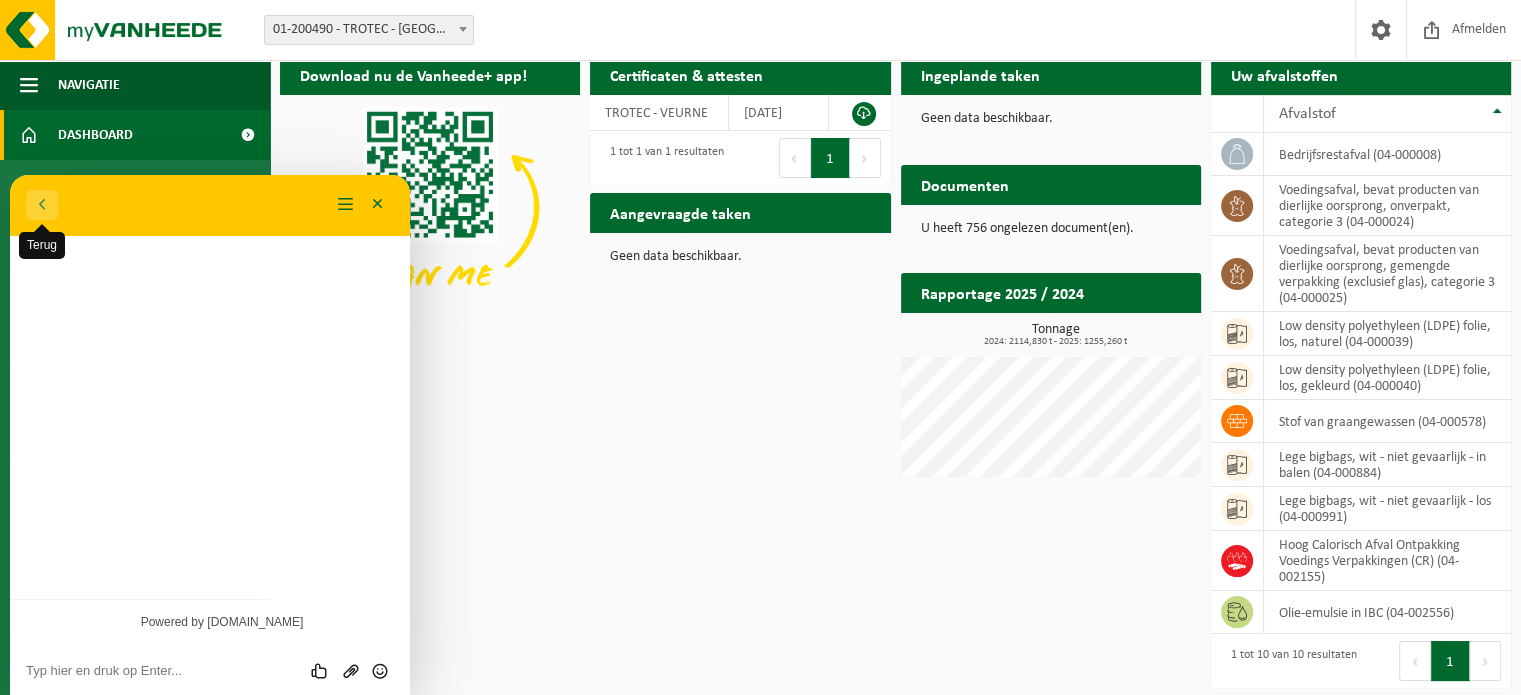 click on "Terug" at bounding box center [42, 205] 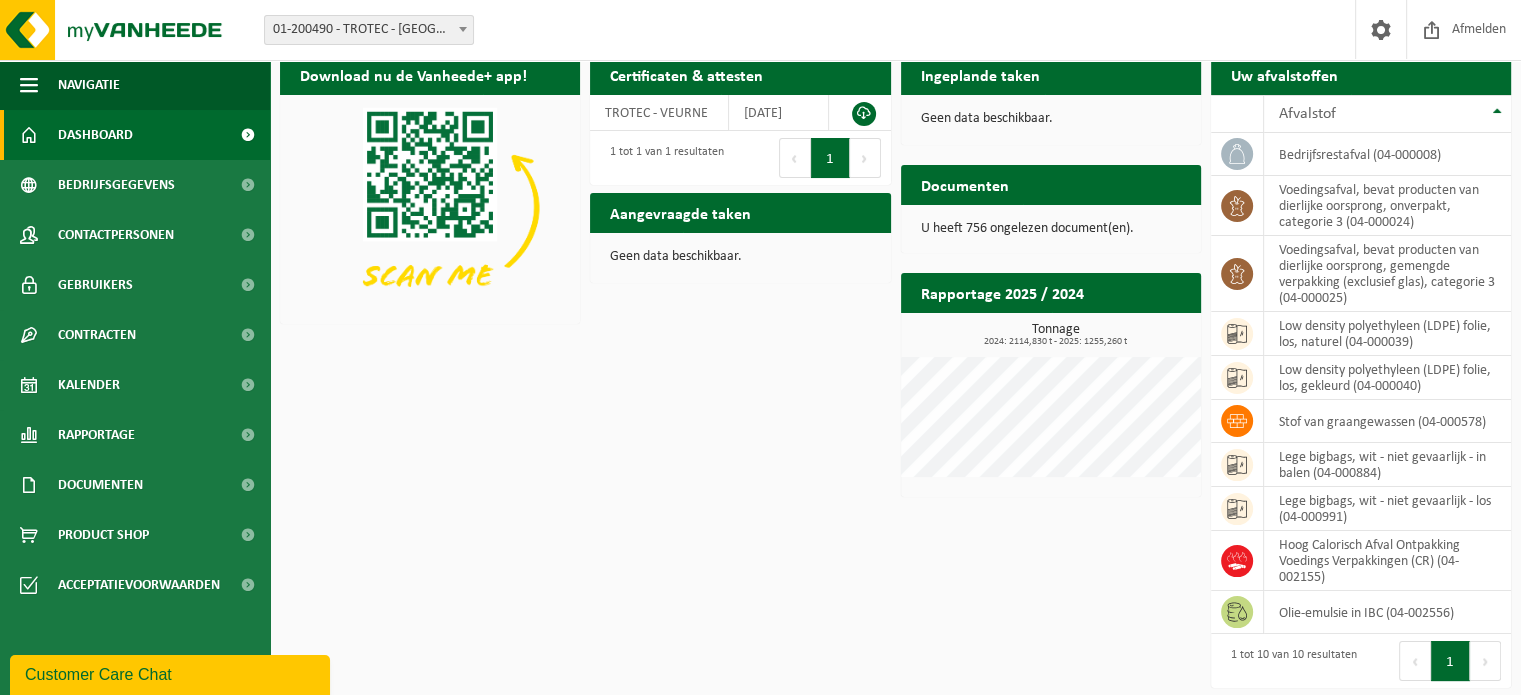 click on "Download nu de Vanheede+ app!       Verberg                           Certificaten & attesten       Bekijk uw certificaten             10 25 50 100 10  resultaten weergeven TROTEC - VEURNE [DATE] 1 tot 1 van 1 resultaten Eerste Vorige 1 Volgende Laatste           Ingeplande taken       Bekijk uw kalender                                     Geen data beschikbaar.               Uw afvalstoffen       Ophaling aanvragen                 Afvalstof               bedrijfsrestafval (04-000008)             voedingsafval, bevat producten van dierlijke oorsprong, onverpakt, categorie 3 (04-000024)             voedingsafval, bevat producten van dierlijke oorsprong, gemengde verpakking (exclusief glas), categorie 3 (04-000025)             low density polyethyleen (LDPE) folie, los, naturel (04-000039)             low density polyethyleen (LDPE) folie, los, gekleurd (04-000040)             stof van graangewassen (04-000578)             lege bigbags, wit - niet gevaarlijk - in balen (04-000884)" at bounding box center (895, 370) 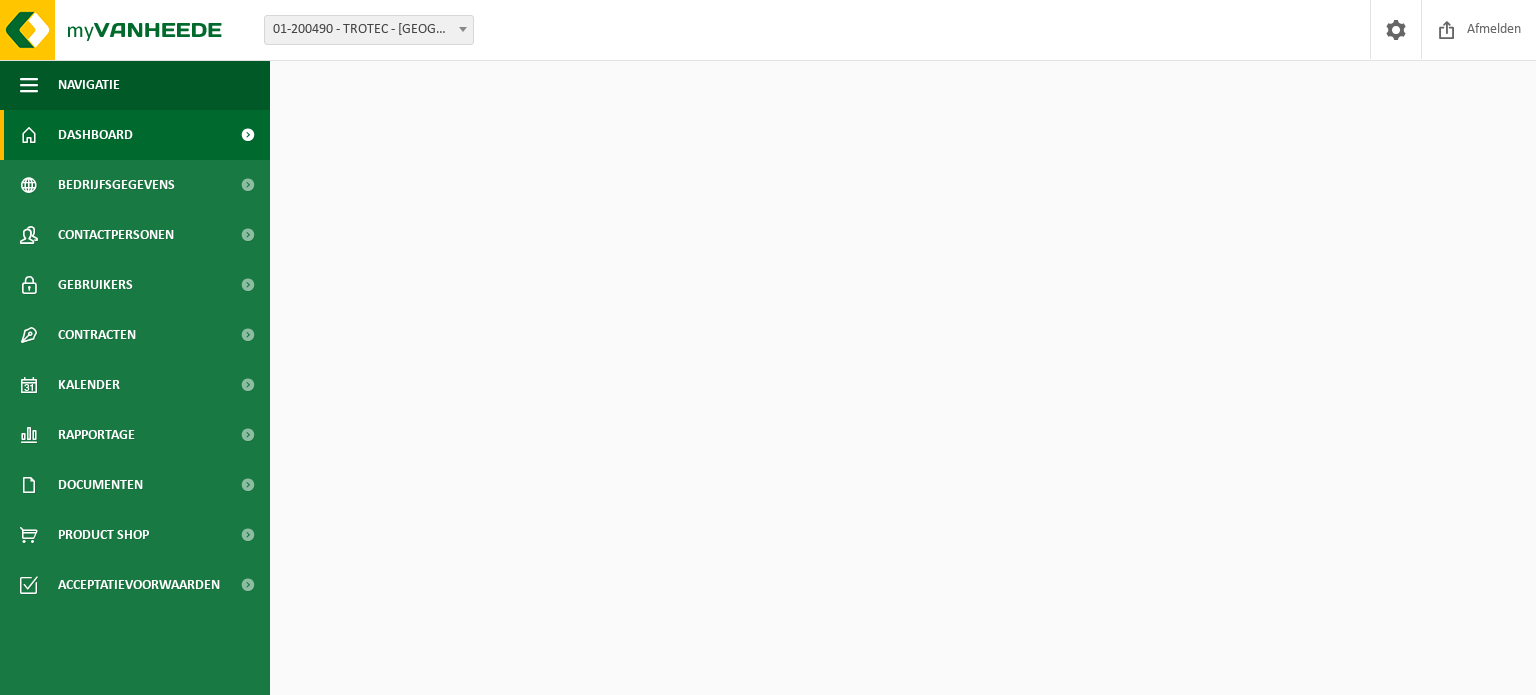 scroll, scrollTop: 0, scrollLeft: 0, axis: both 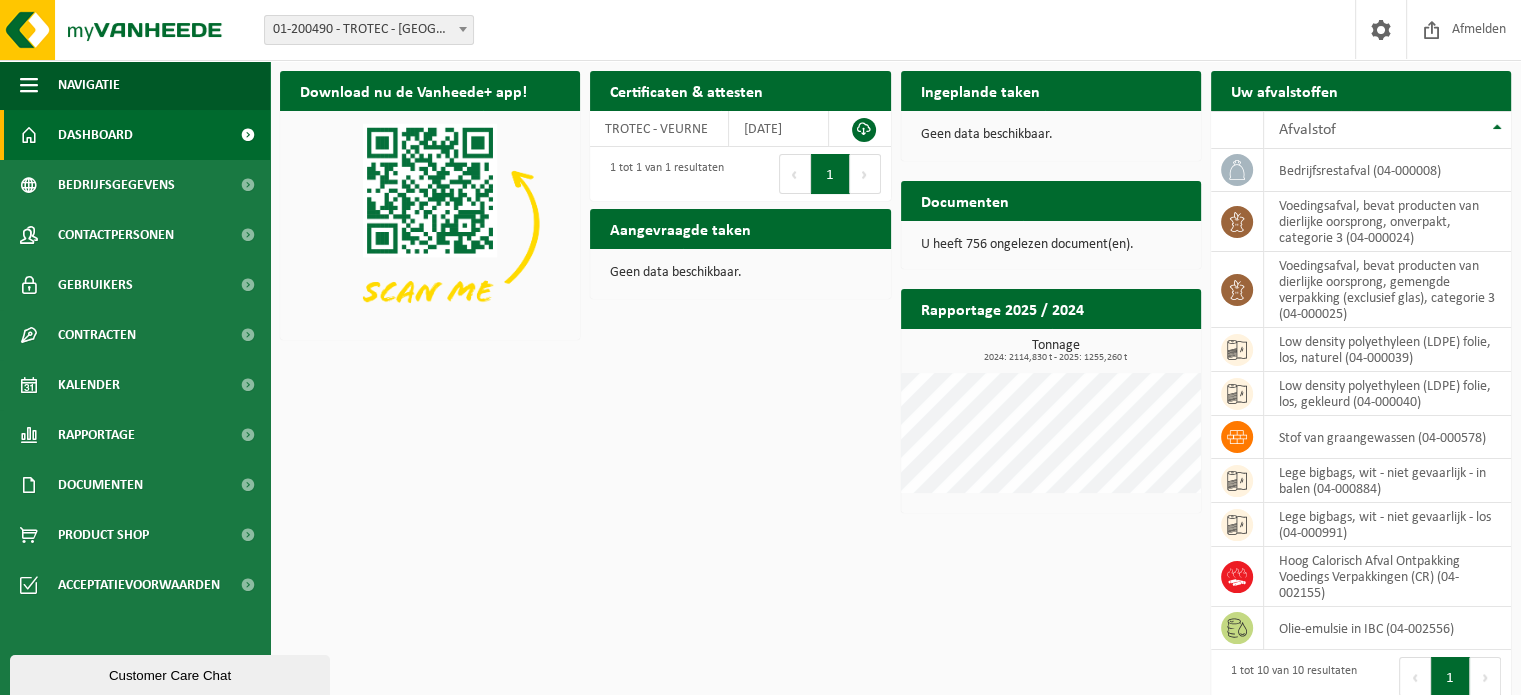 click on "Documenten" at bounding box center (965, 200) 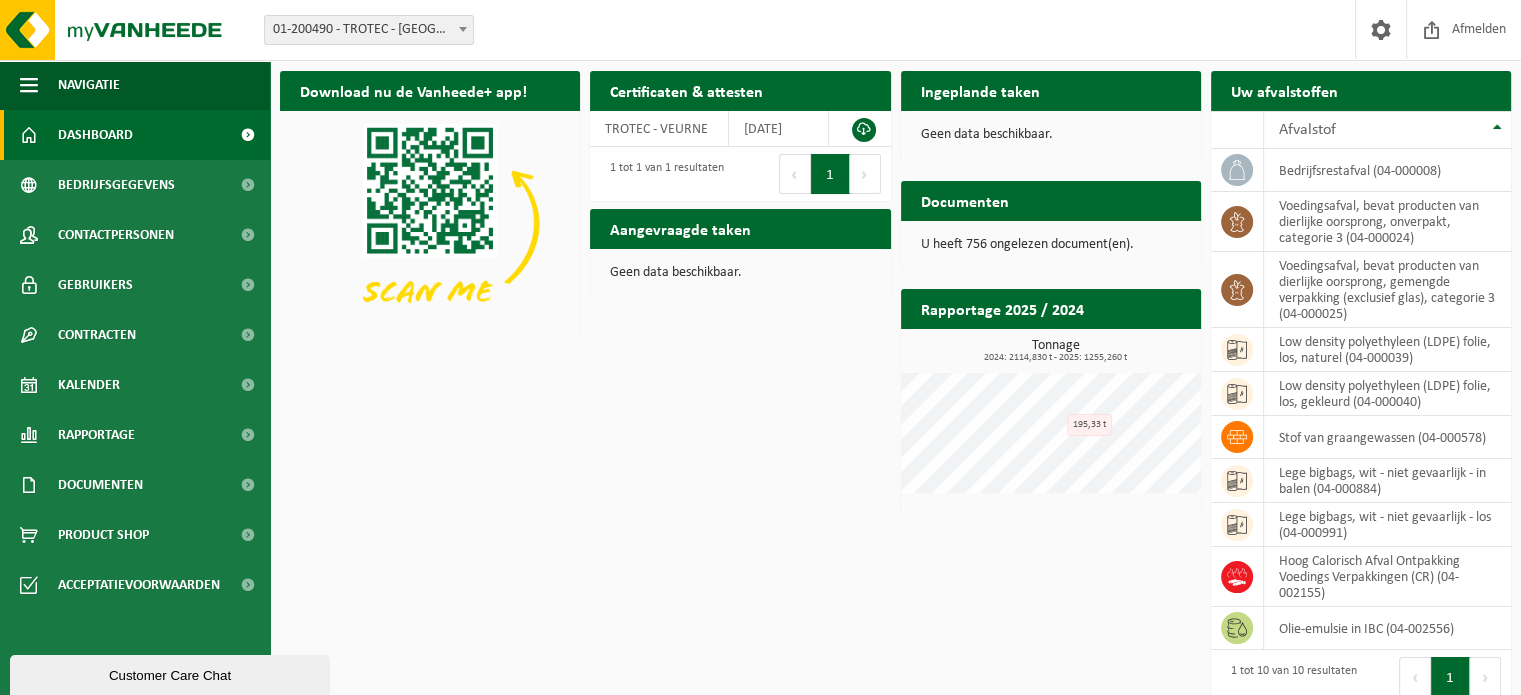 click on "Documenten" at bounding box center (965, 200) 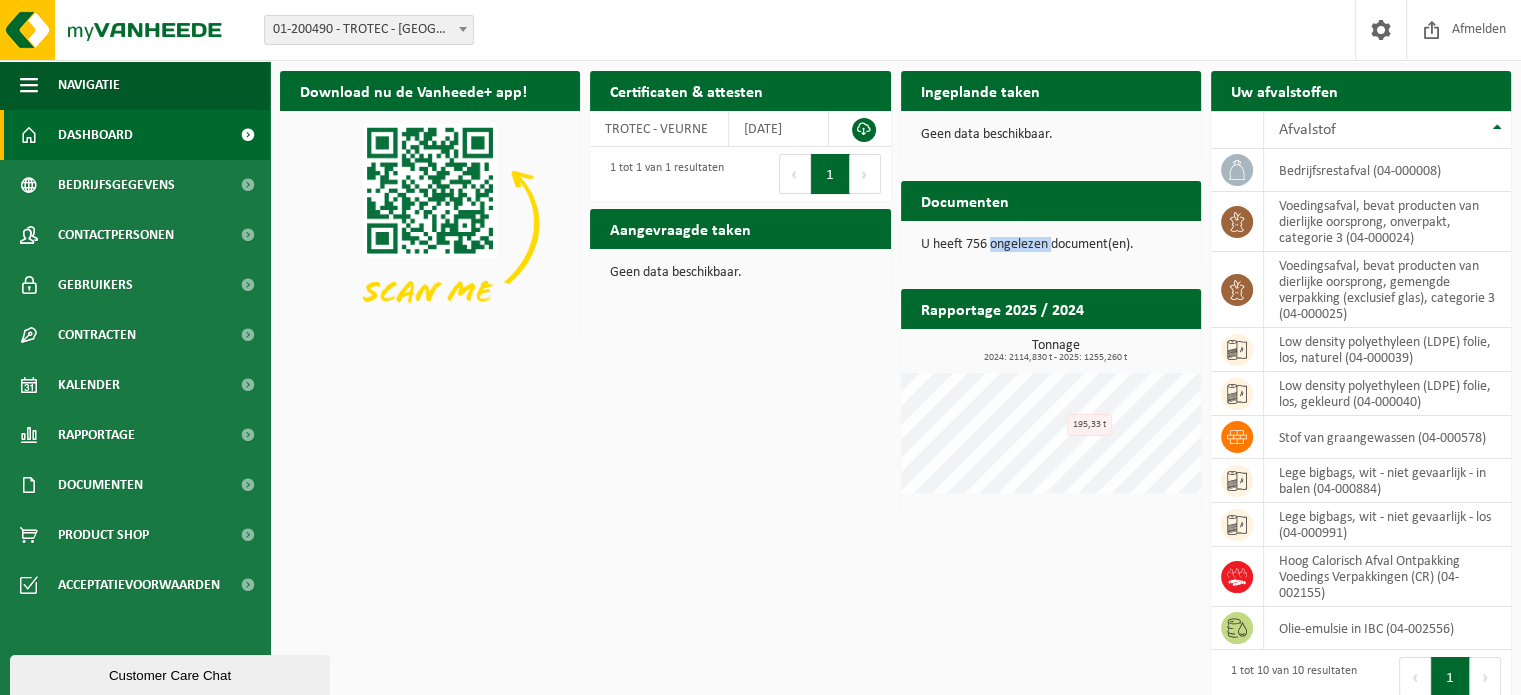 click on "U heeft 756 ongelezen document(en)." at bounding box center [1051, 245] 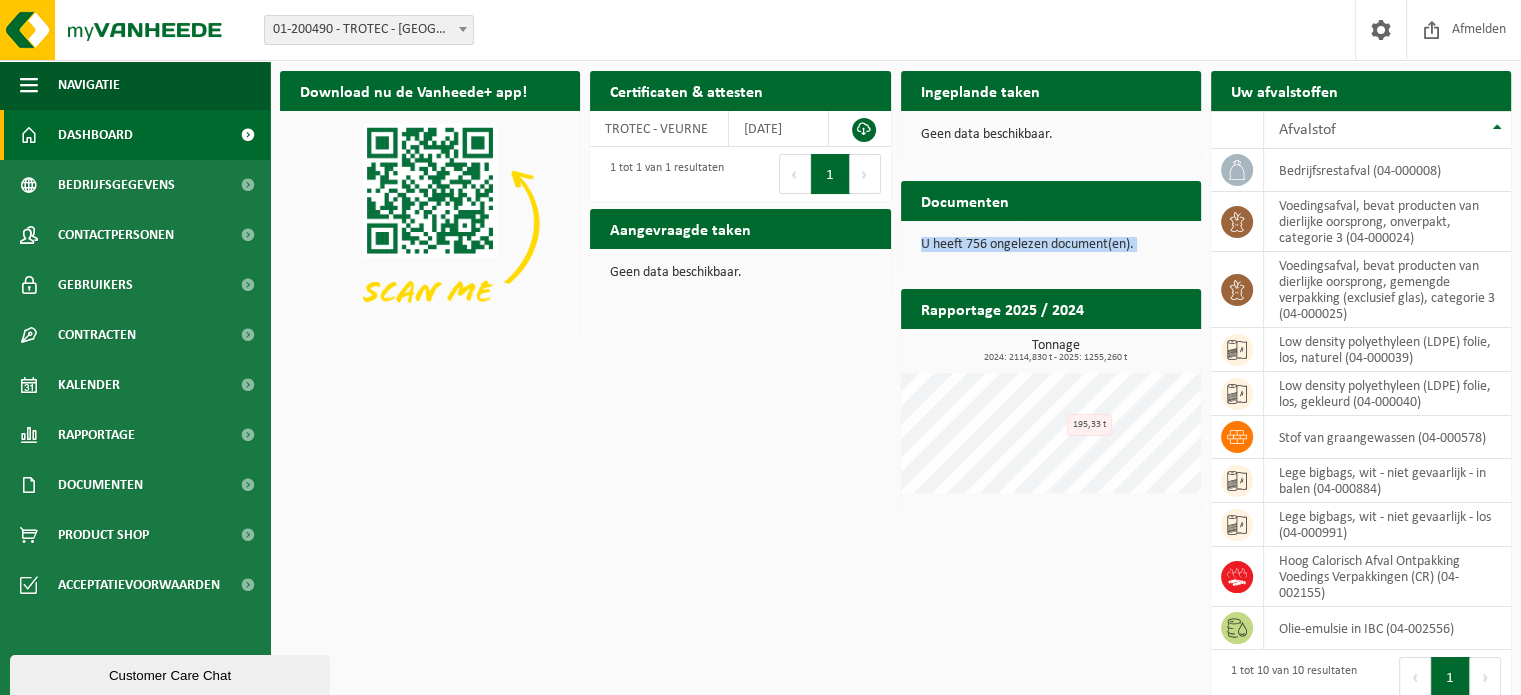 click on "U heeft 756 ongelezen document(en)." at bounding box center [1051, 245] 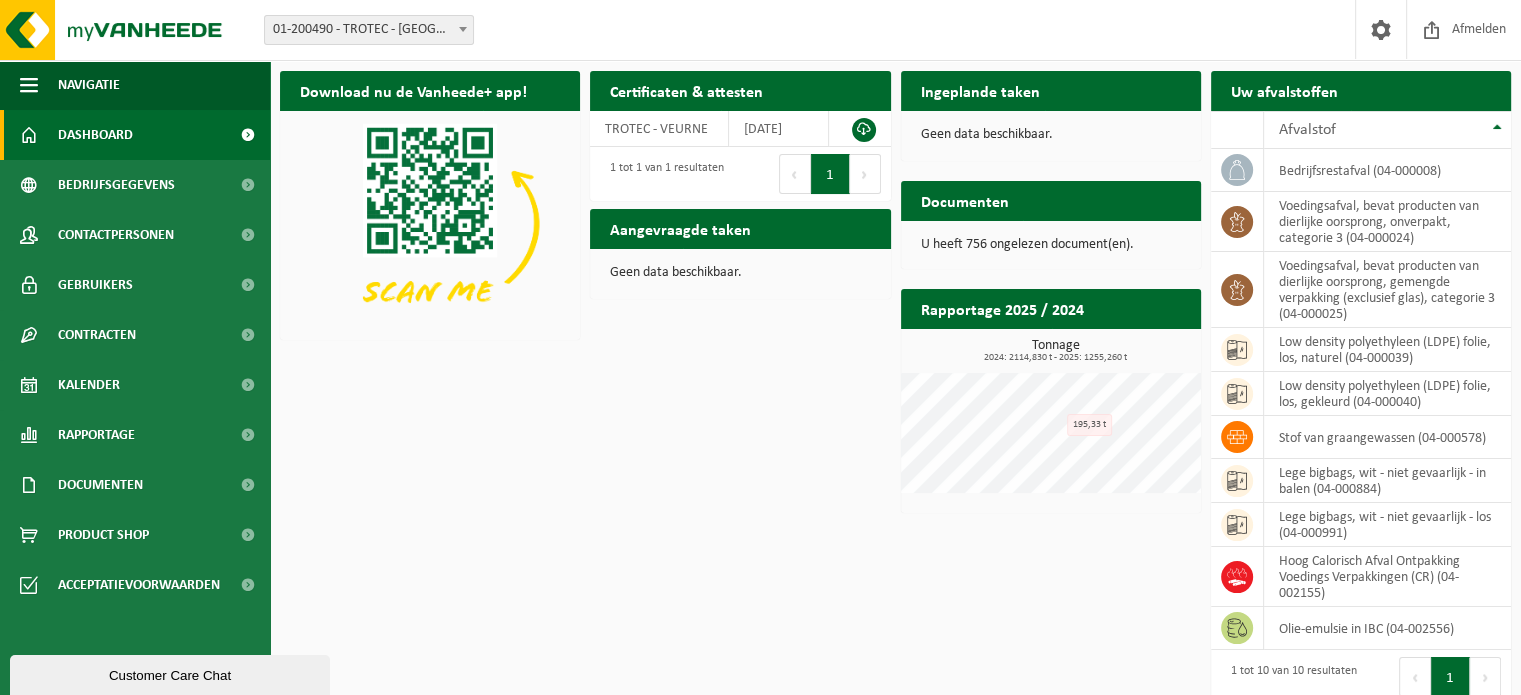 click on "Geen data beschikbaar." at bounding box center [1051, 135] 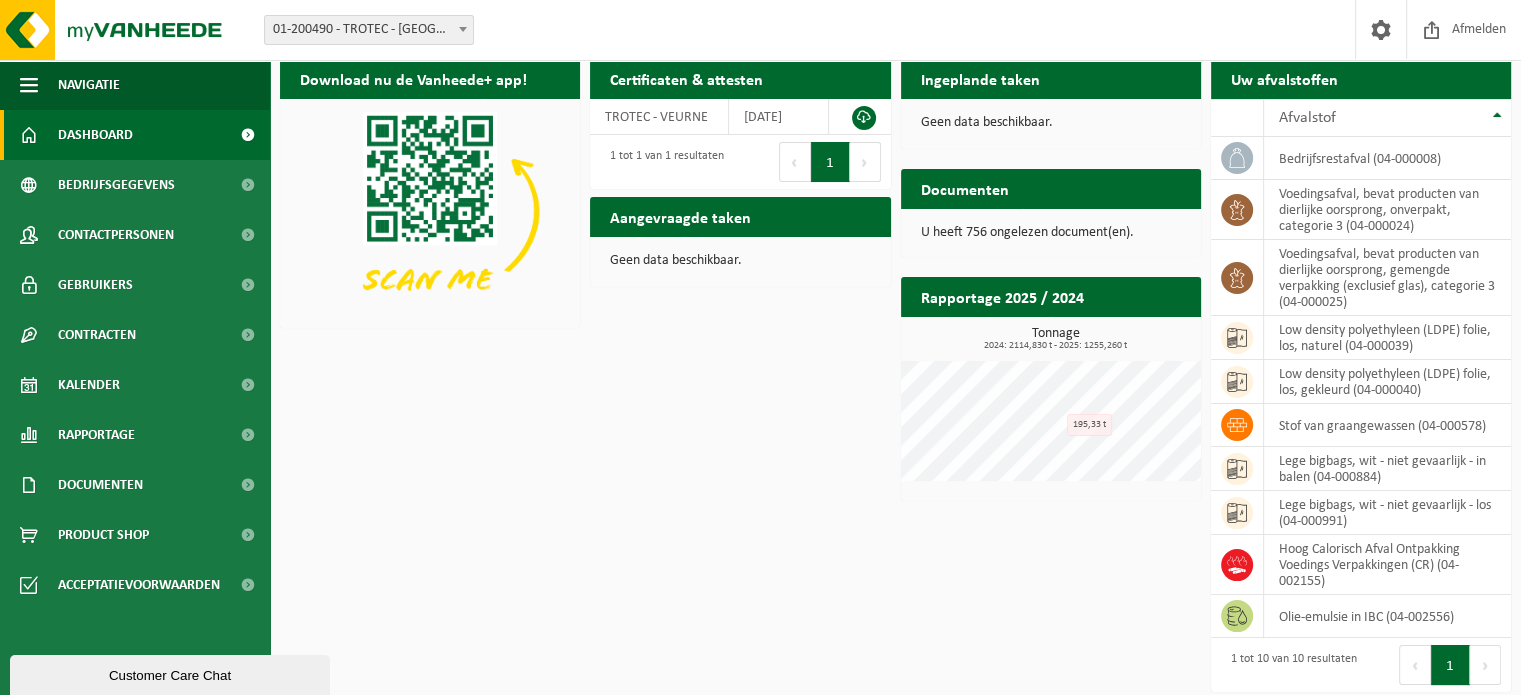 scroll, scrollTop: 16, scrollLeft: 0, axis: vertical 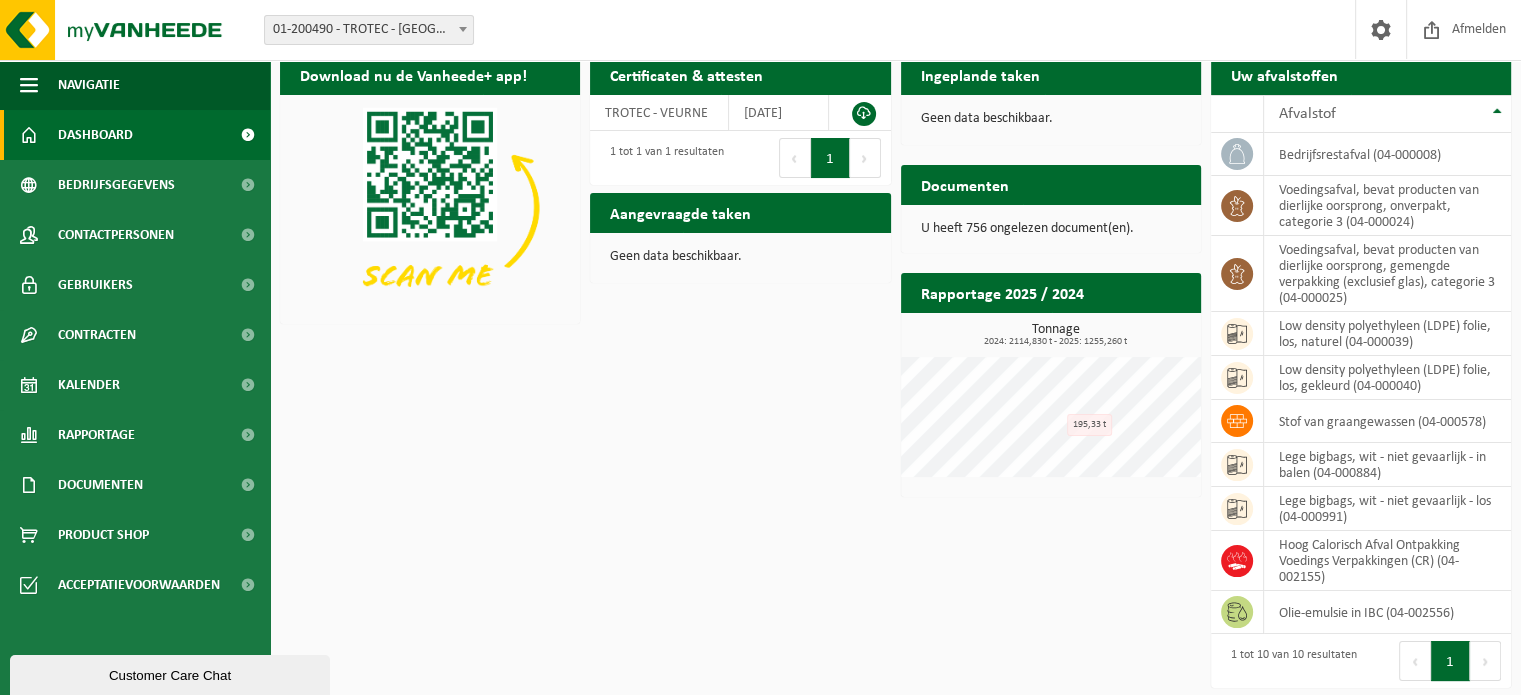 click on "Customer Care Chat" at bounding box center [170, 675] 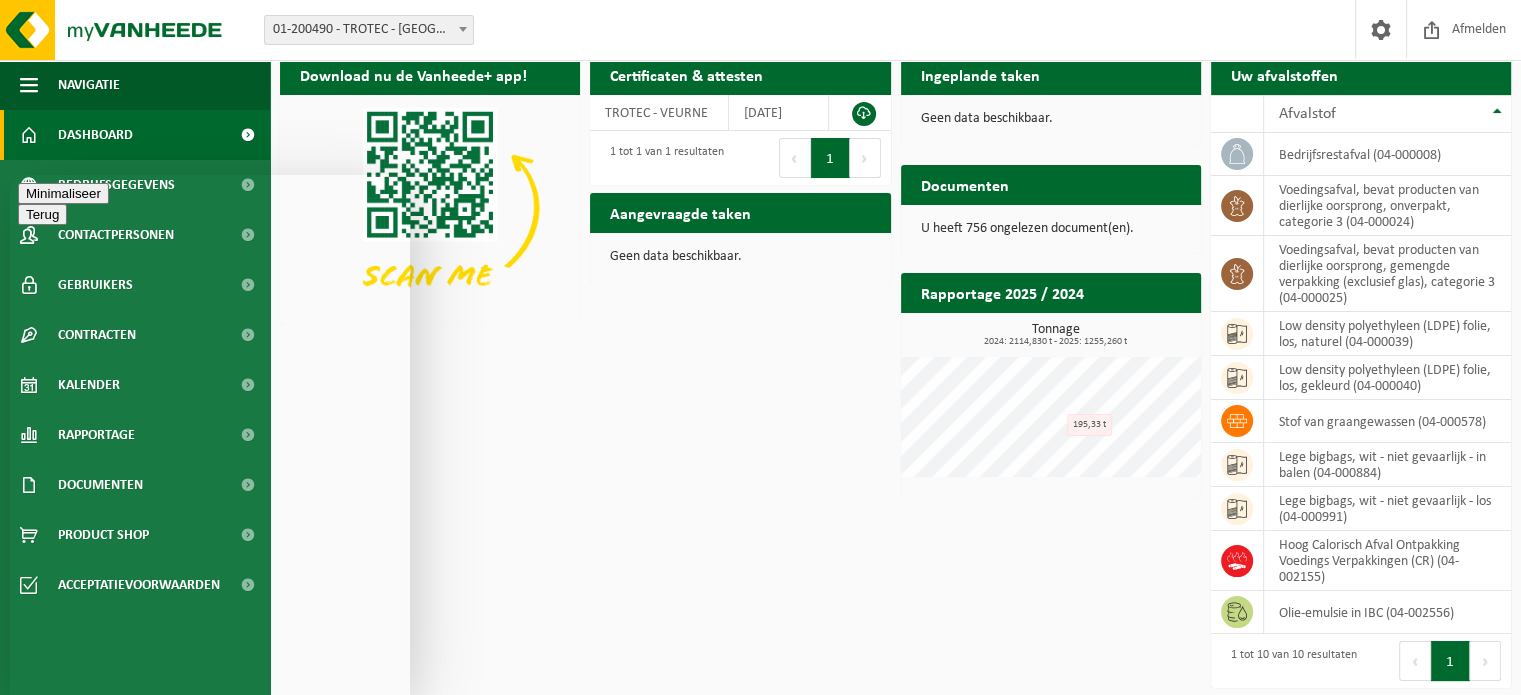 click on "We typically reply in a few minutes" at bounding box center (210, 838) 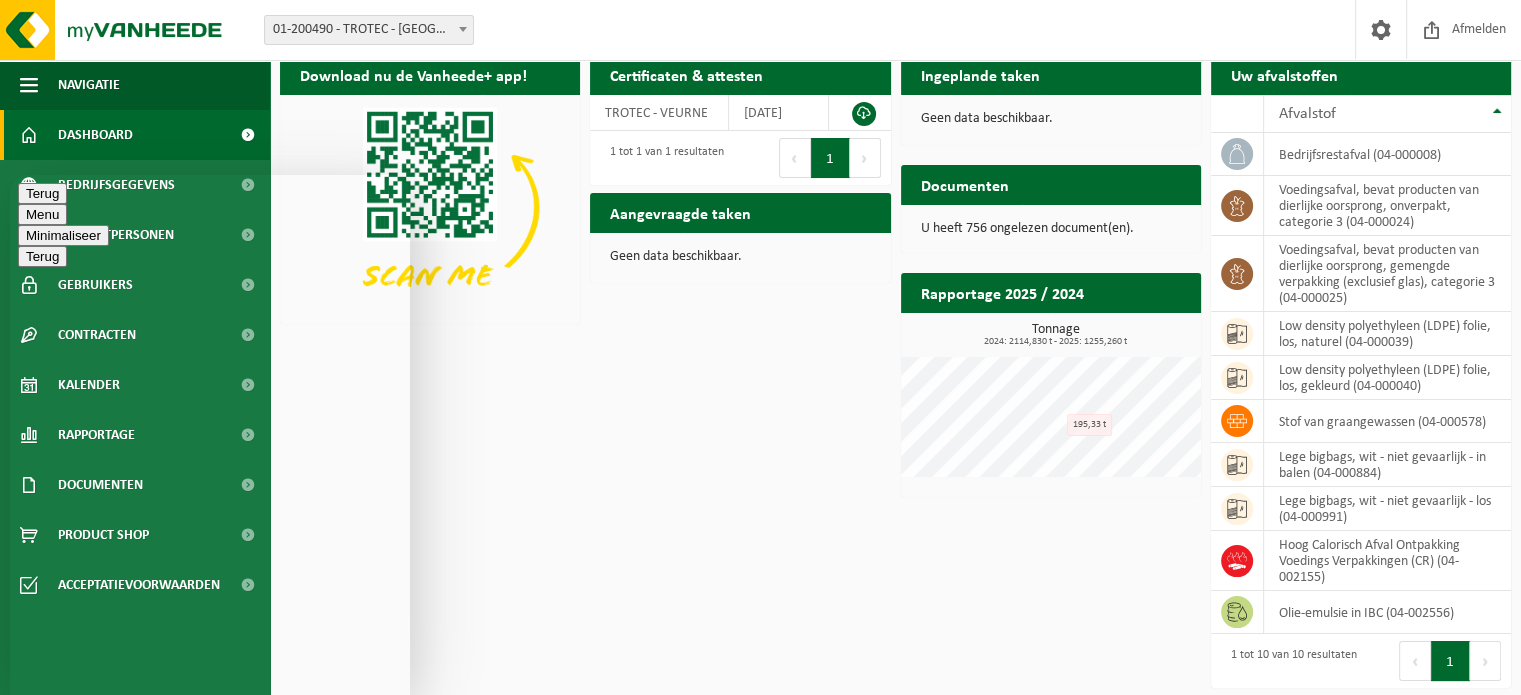click at bounding box center (10, 175) 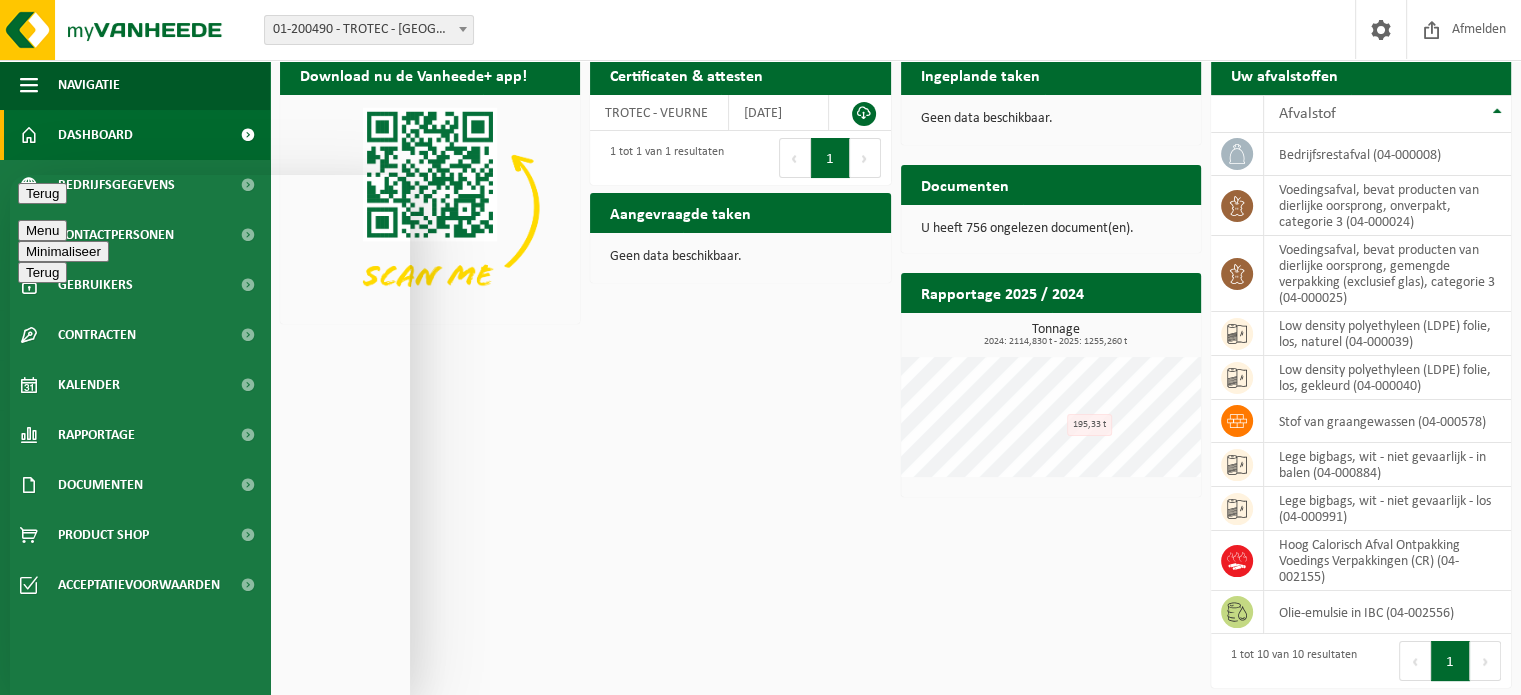 scroll, scrollTop: 0, scrollLeft: 0, axis: both 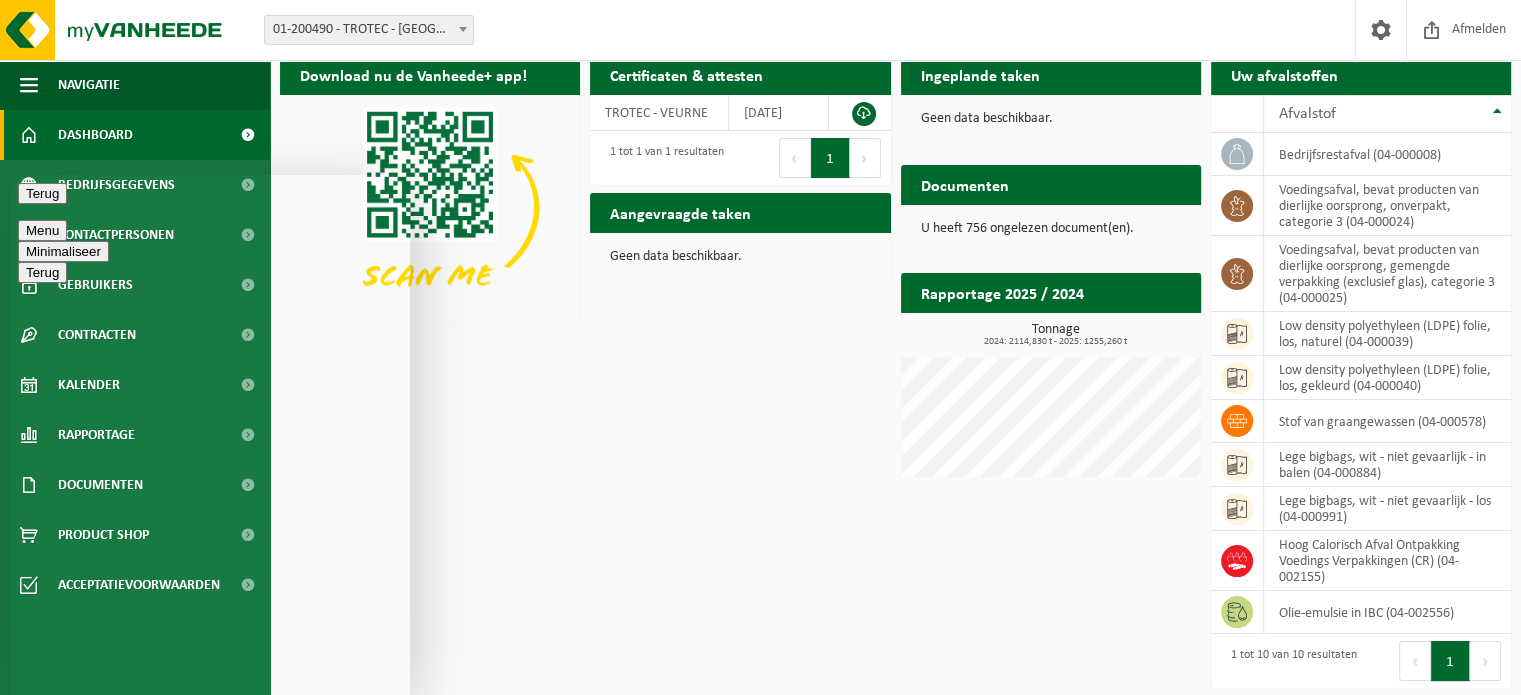 click on "U heeft 756 ongelezen document(en)." at bounding box center (1051, 229) 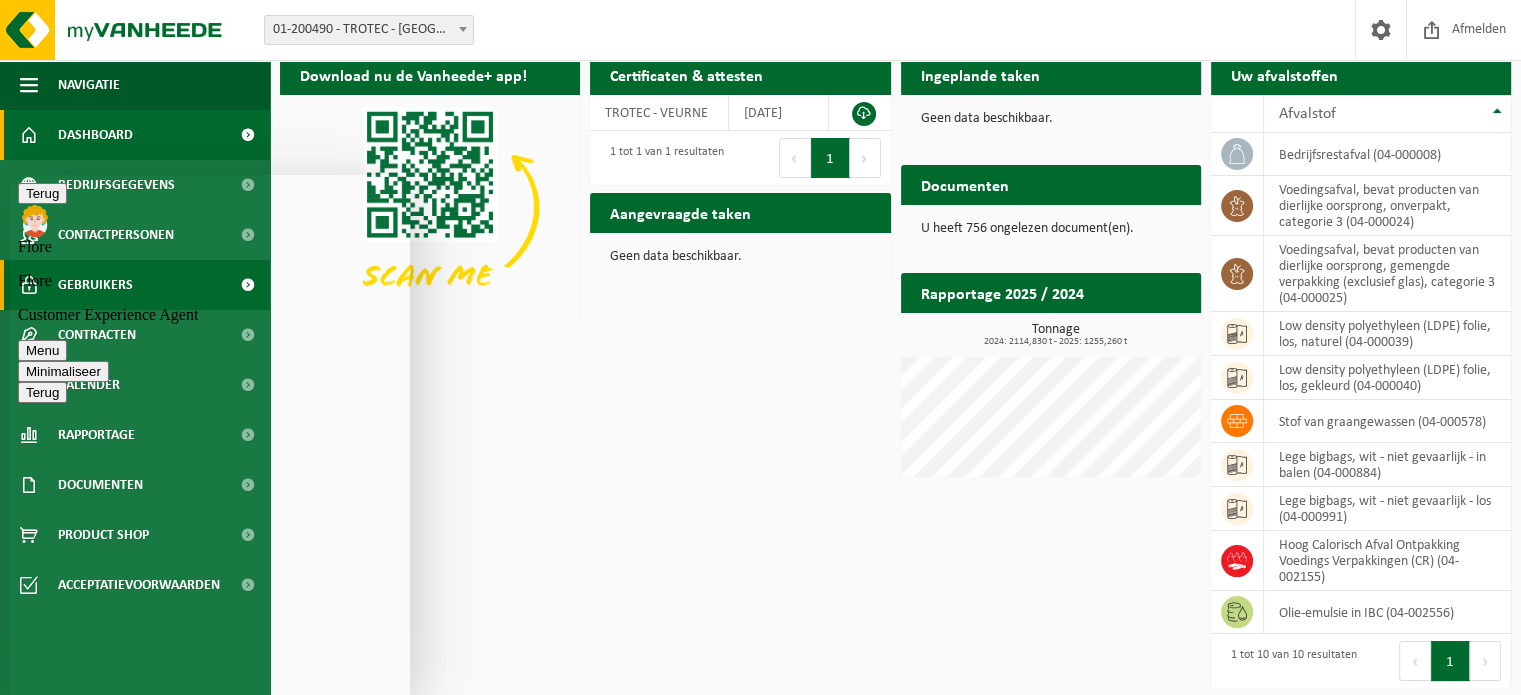 scroll, scrollTop: 0, scrollLeft: 0, axis: both 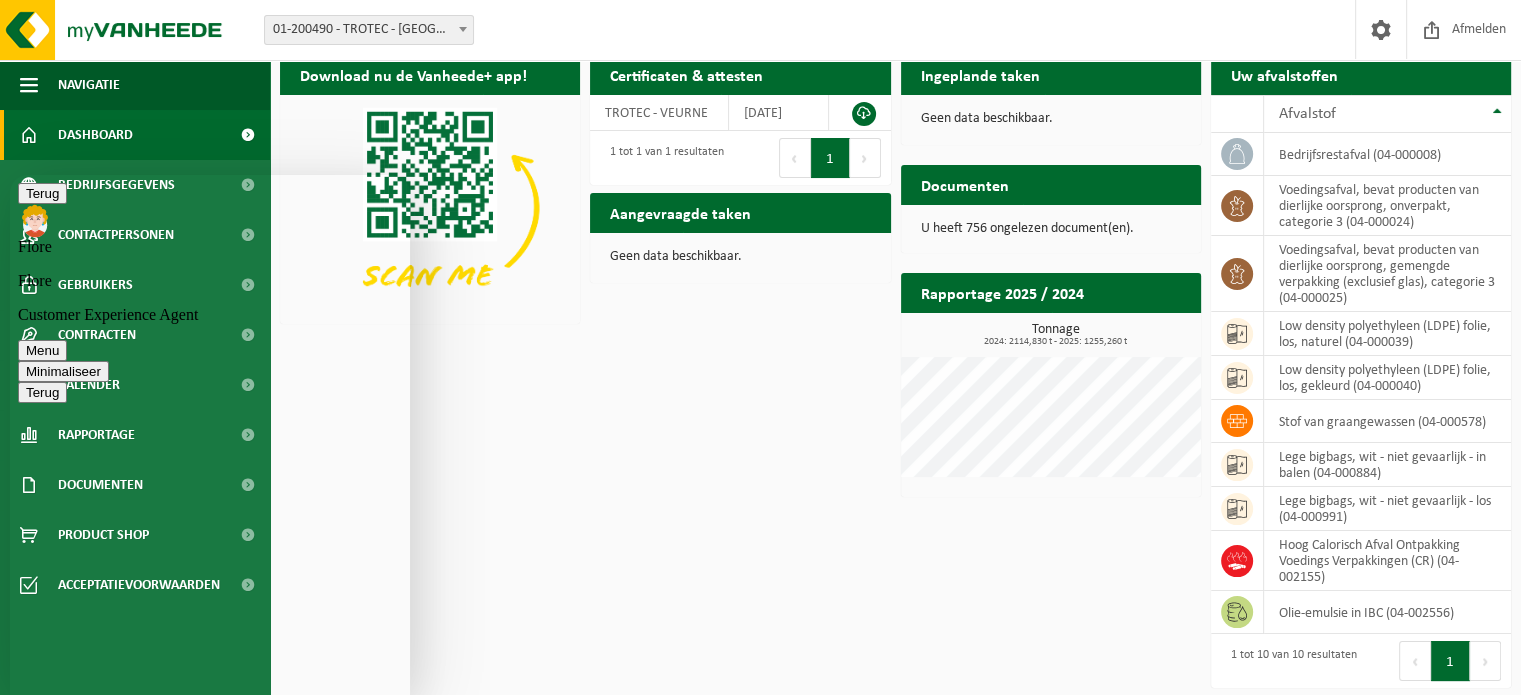 click on "waar kan ik het document van de RED verklaring terugvinden op jullie website?" at bounding box center [10, 175] 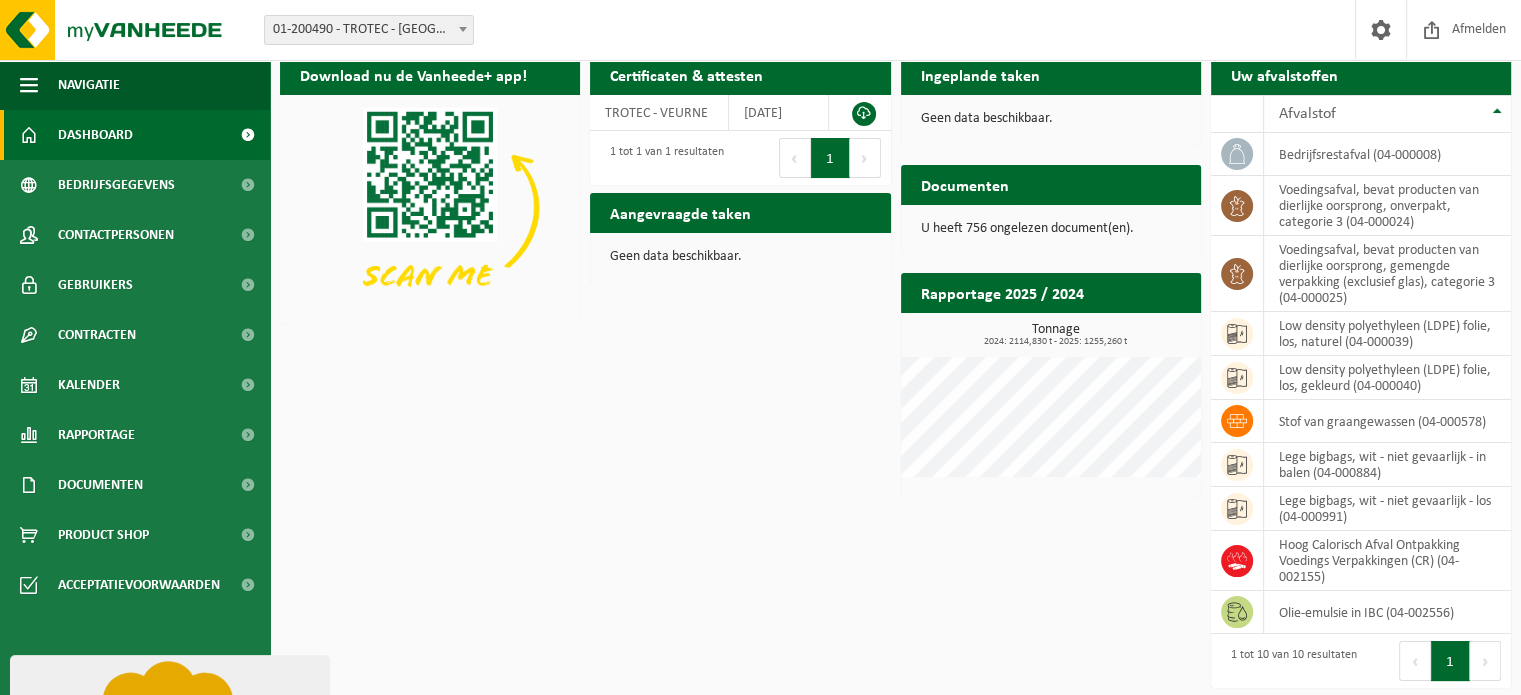 click on "Download nu de Vanheede+ app!       Verberg                           Certificaten & attesten       Bekijk uw certificaten             10 25 50 100 10  resultaten weergeven TROTEC - VEURNE [DATE] 1 tot 1 van 1 resultaten Eerste Vorige 1 Volgende Laatste           Ingeplande taken       Bekijk uw kalender                                     Geen data beschikbaar.               Uw afvalstoffen       Ophaling aanvragen                 Afvalstof               bedrijfsrestafval (04-000008)             voedingsafval, bevat producten van dierlijke oorsprong, onverpakt, categorie 3 (04-000024)             voedingsafval, bevat producten van dierlijke oorsprong, gemengde verpakking (exclusief glas), categorie 3 (04-000025)             low density polyethyleen (LDPE) folie, los, naturel (04-000039)             low density polyethyleen (LDPE) folie, los, gekleurd (04-000040)             stof van graangewassen (04-000578)             lege bigbags, wit - niet gevaarlijk - in balen (04-000884)" at bounding box center (895, 370) 